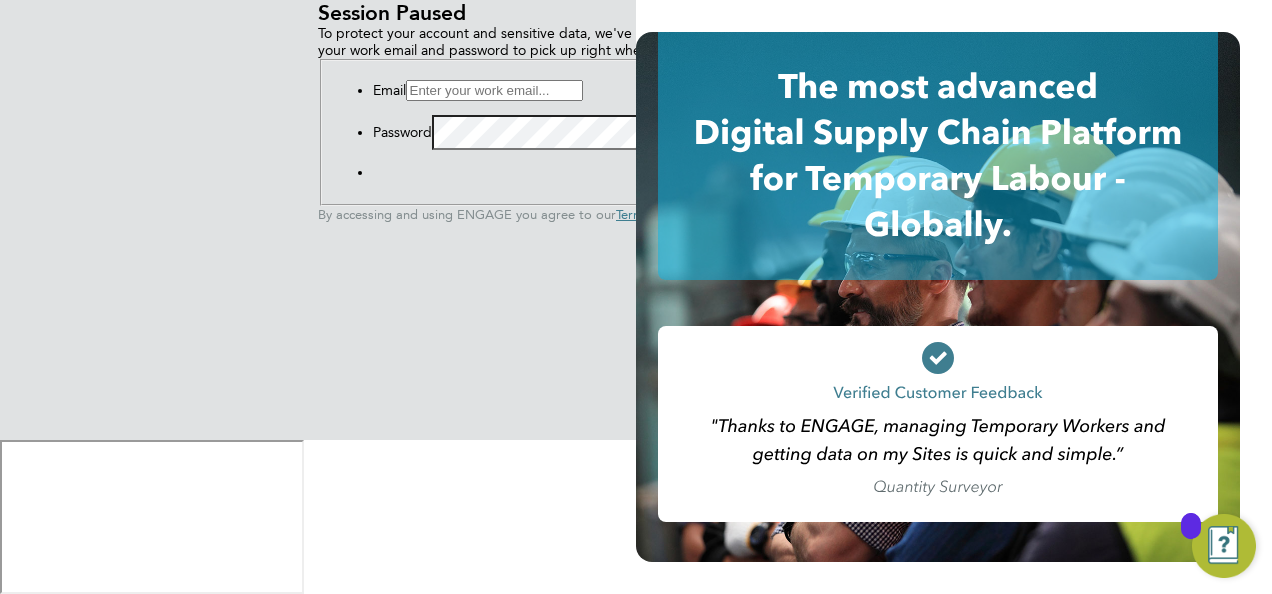 scroll, scrollTop: 0, scrollLeft: 0, axis: both 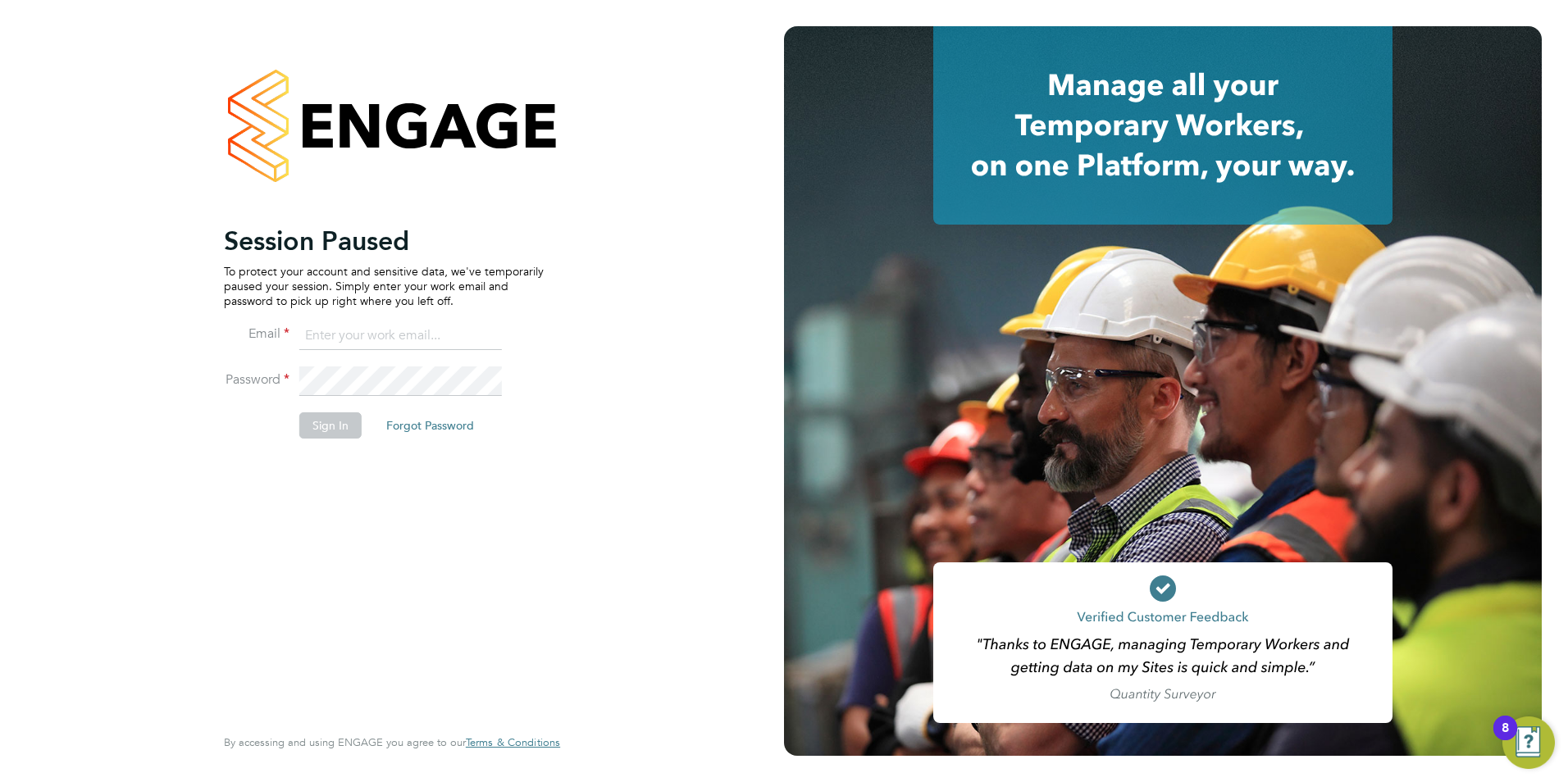 click 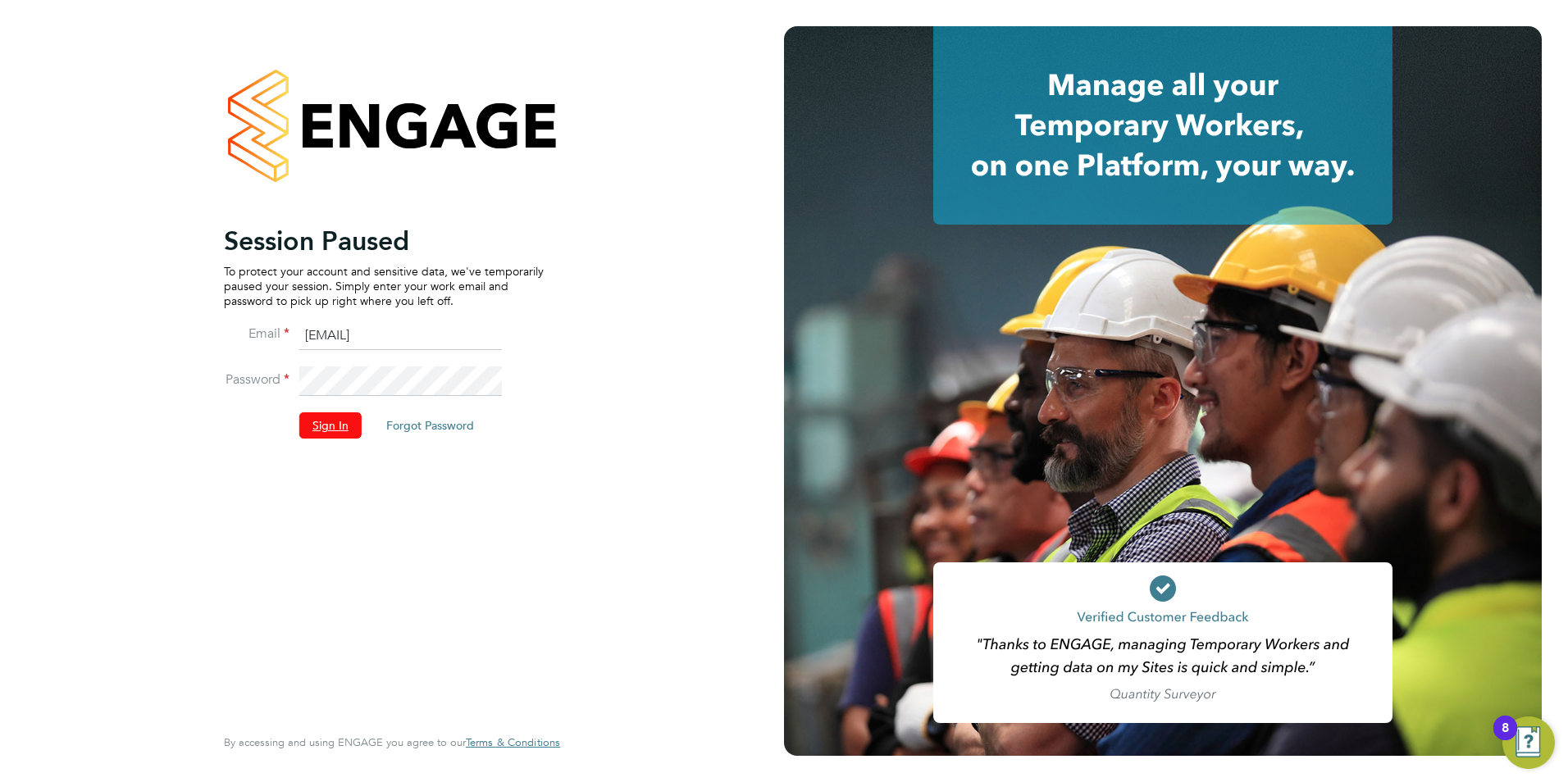 click on "Sign In" 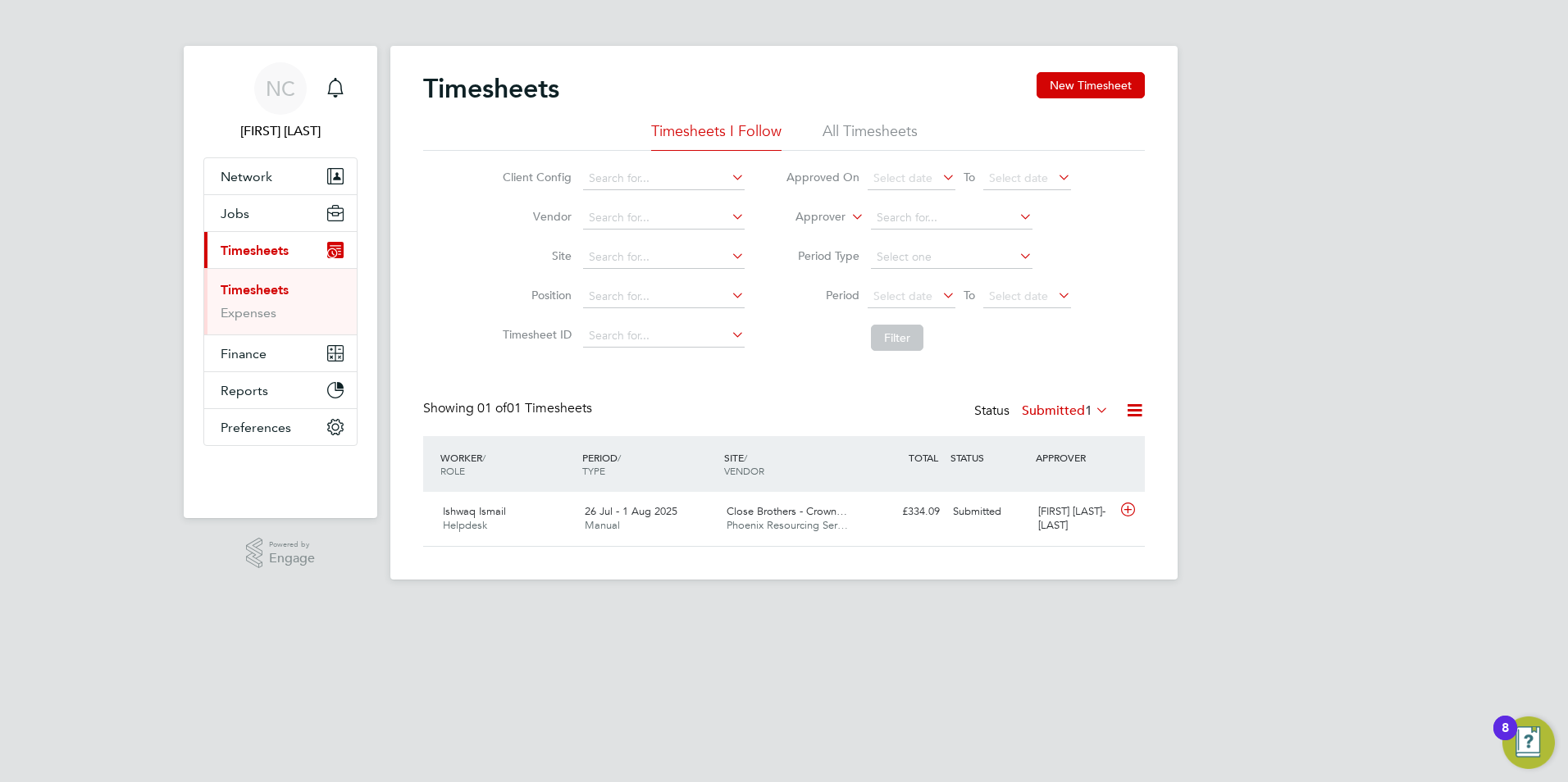 scroll, scrollTop: 0, scrollLeft: 0, axis: both 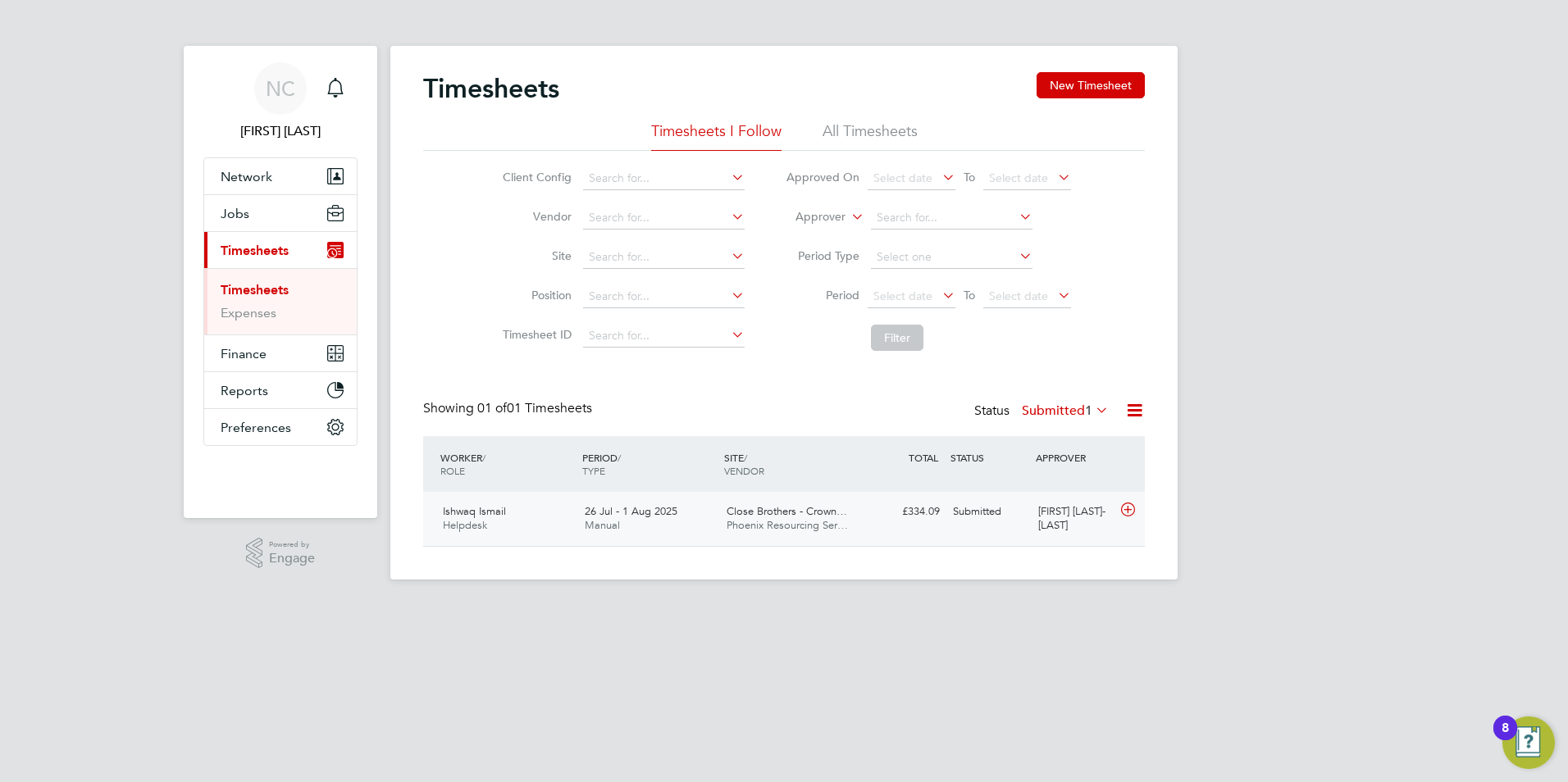 click on "£334.09 Submitted" 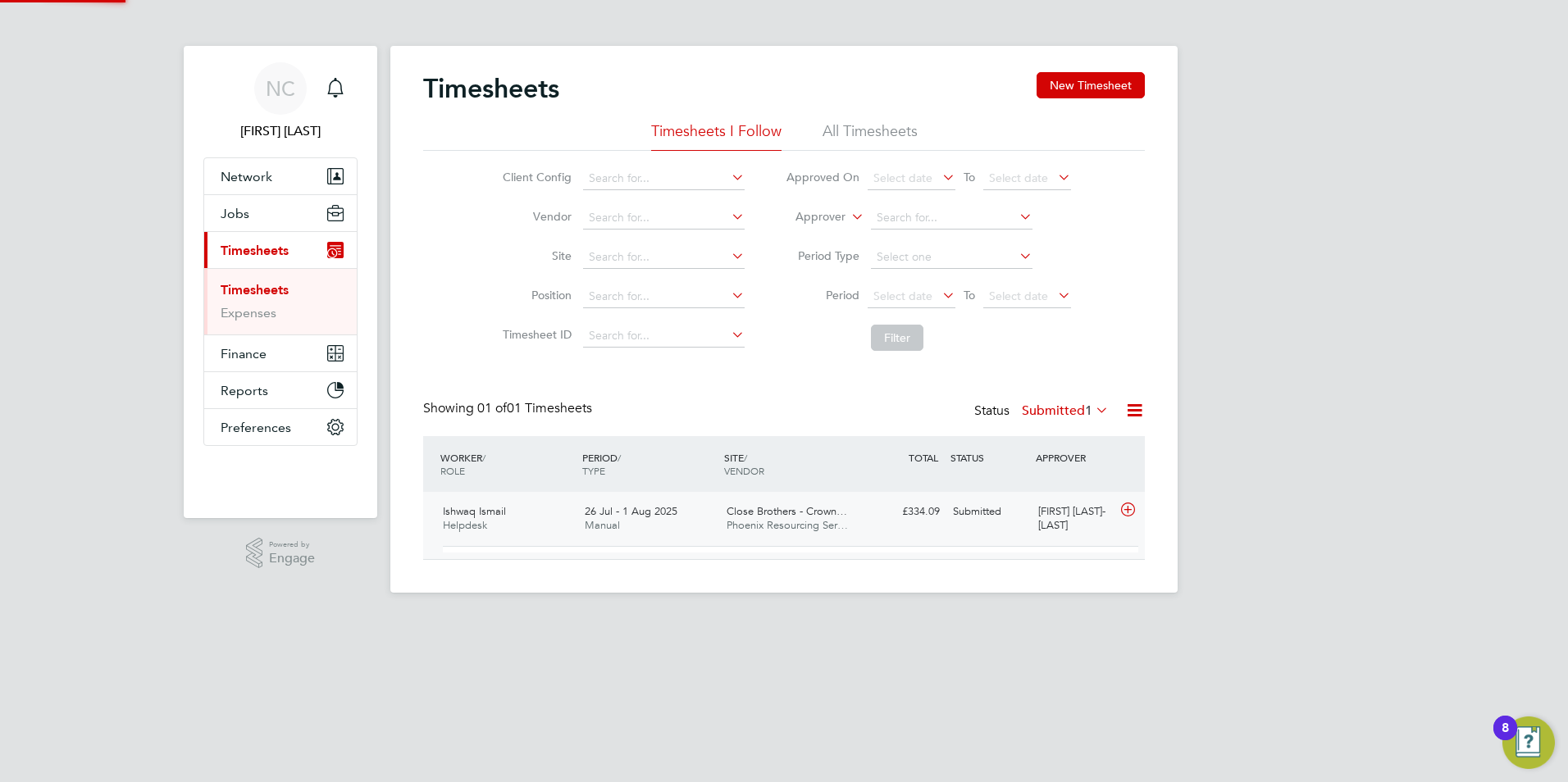 scroll, scrollTop: 8, scrollLeft: 8, axis: both 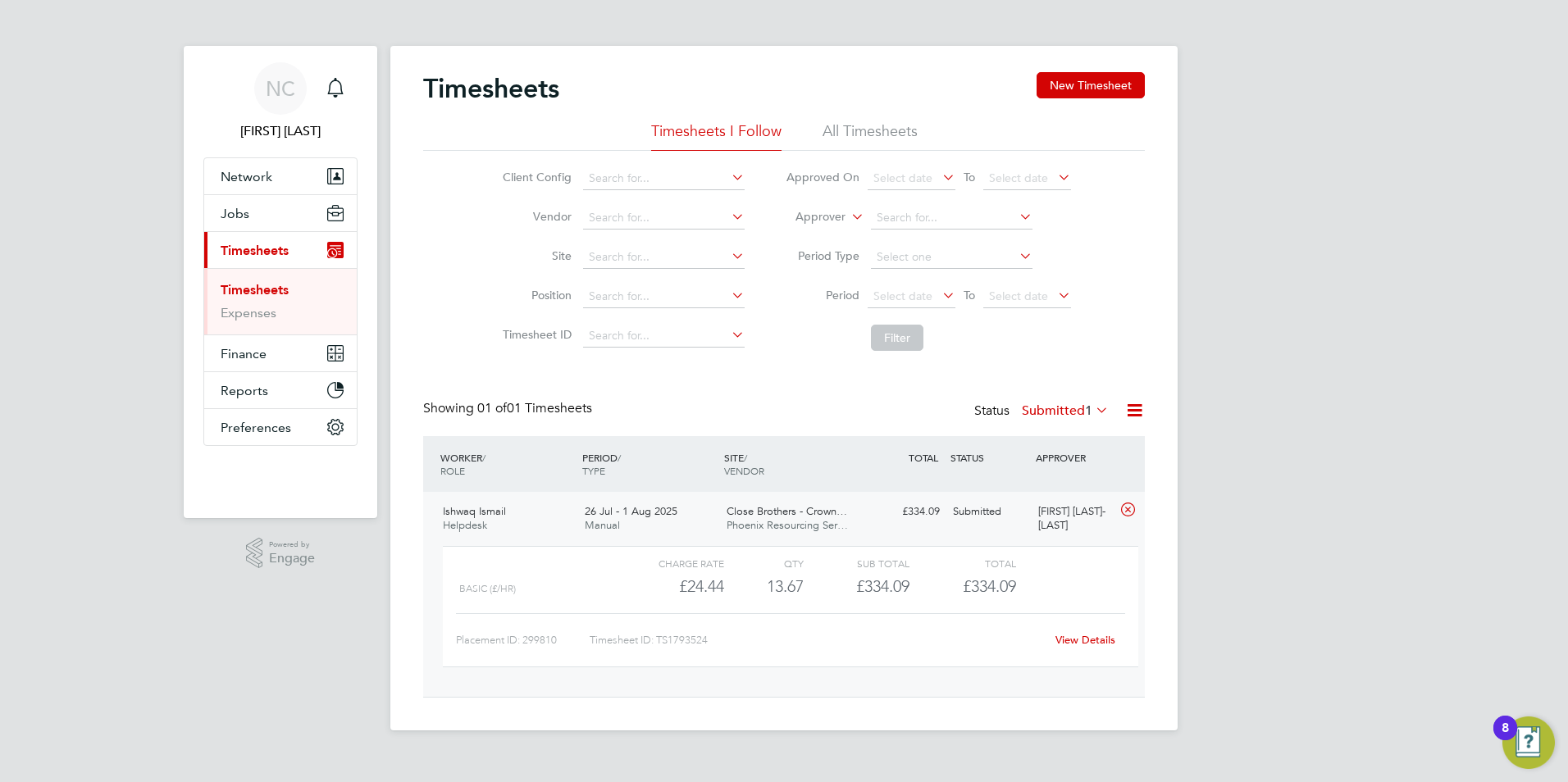 click on "View Details" 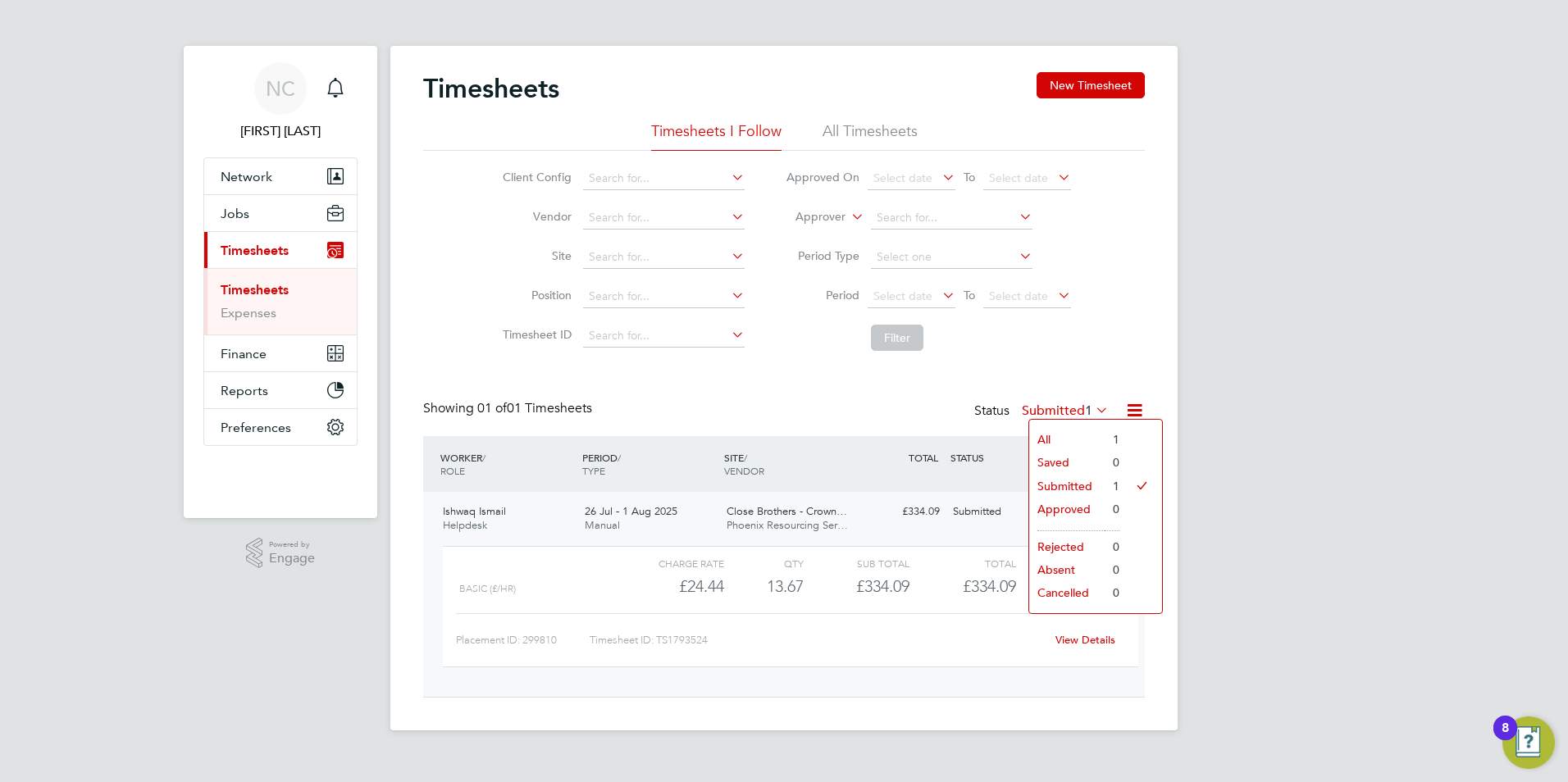 click on "Filter" 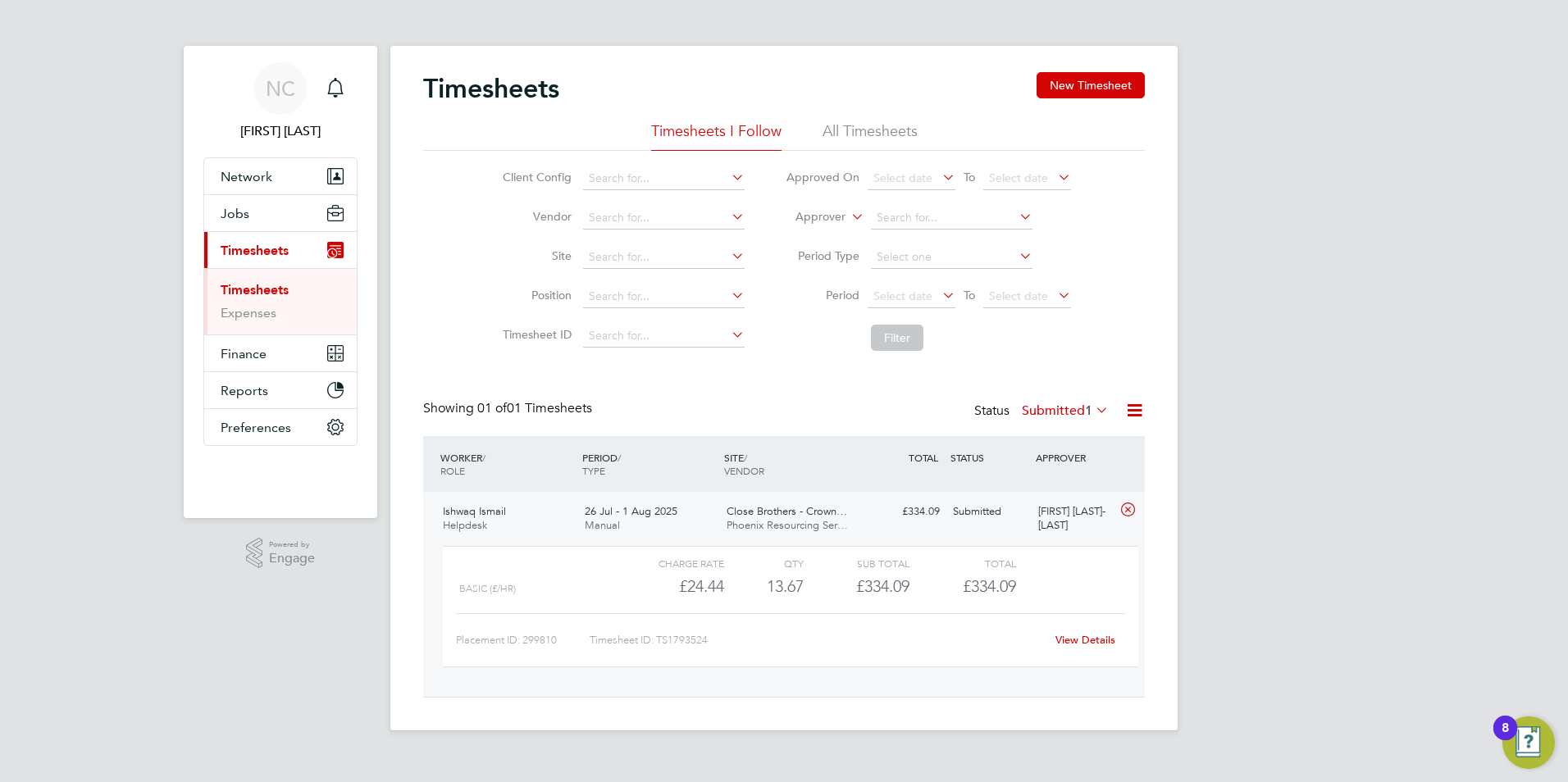 click on "View Details" 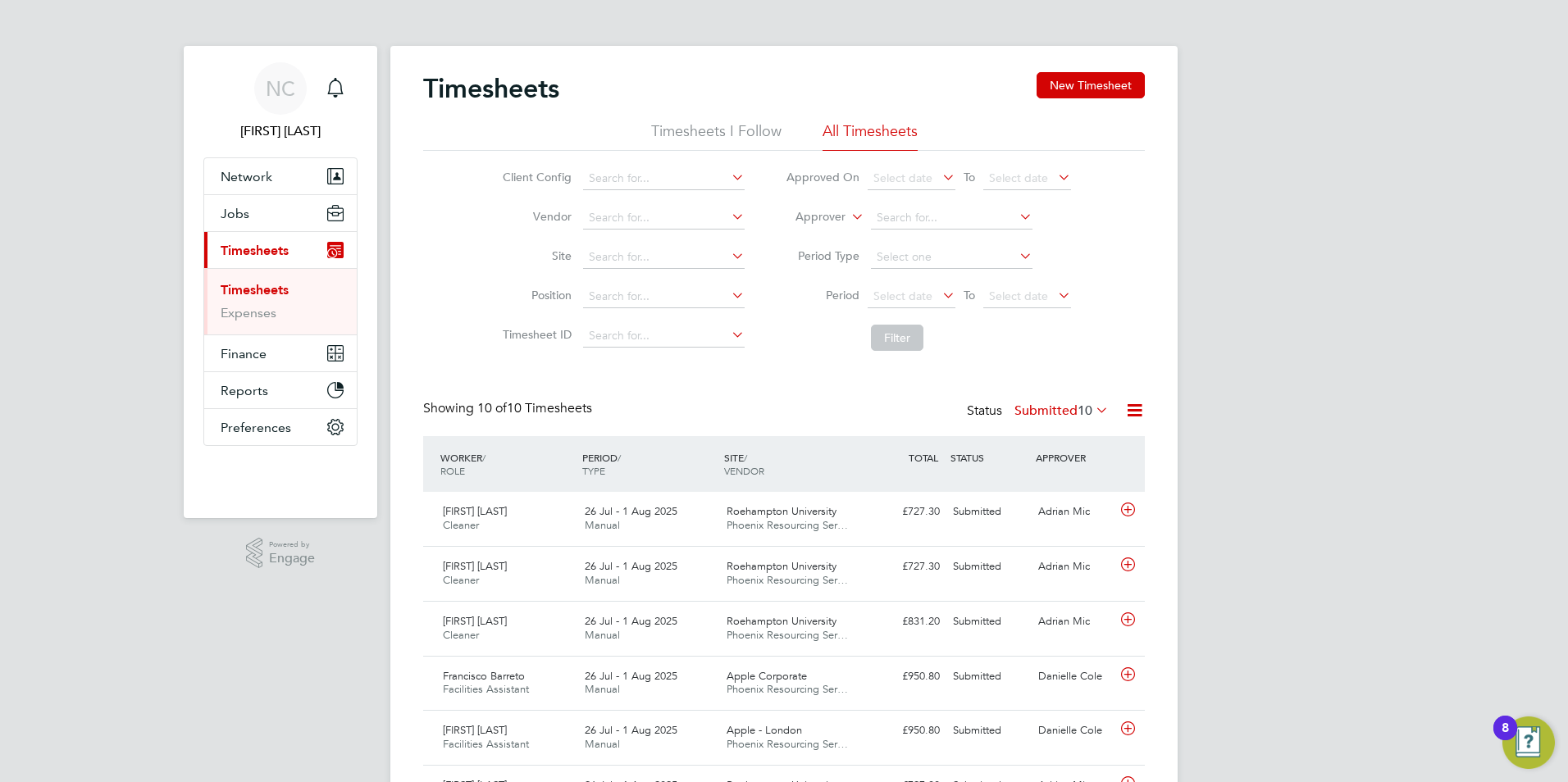 scroll, scrollTop: 0, scrollLeft: 0, axis: both 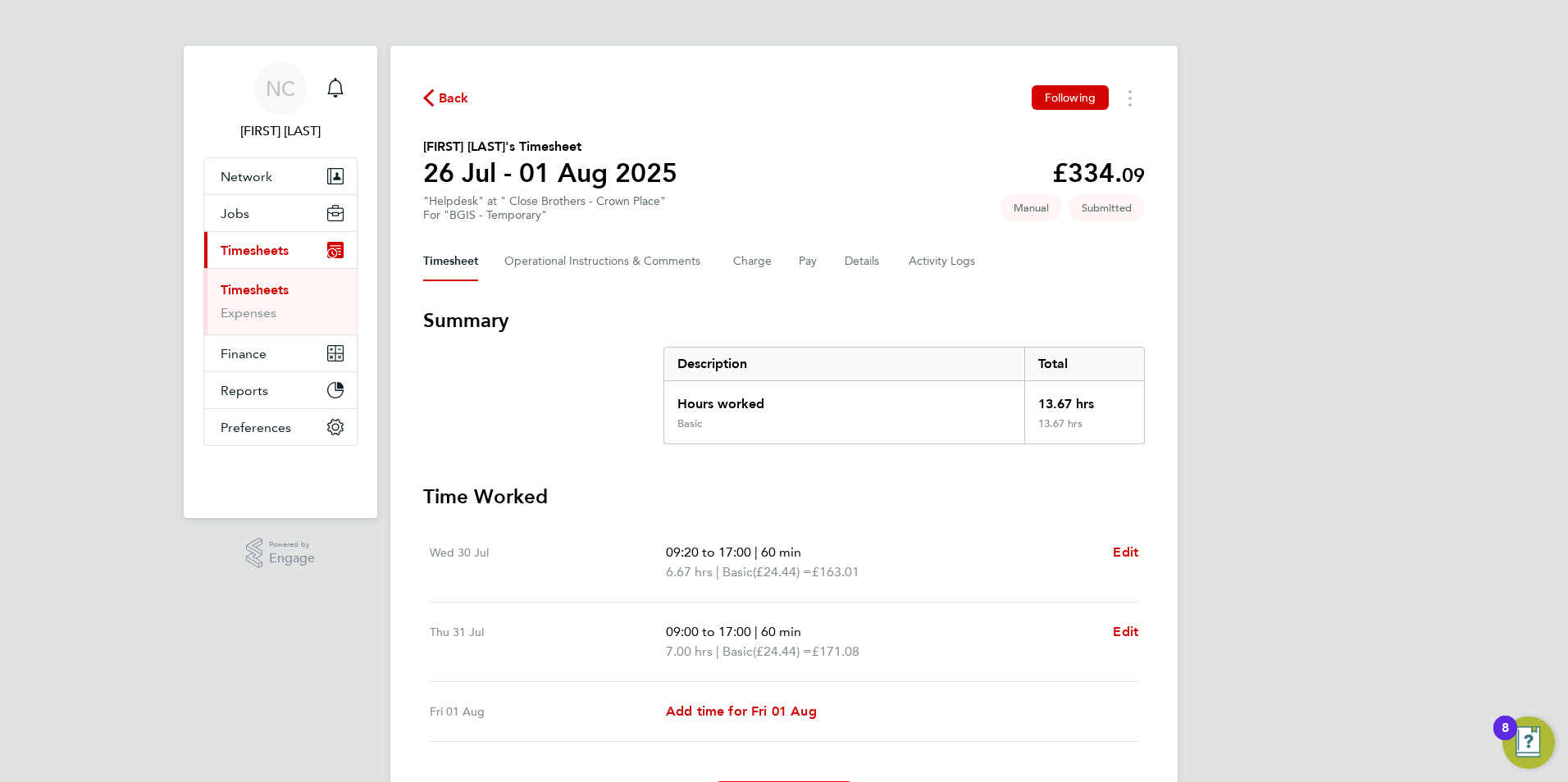 click on "Back" 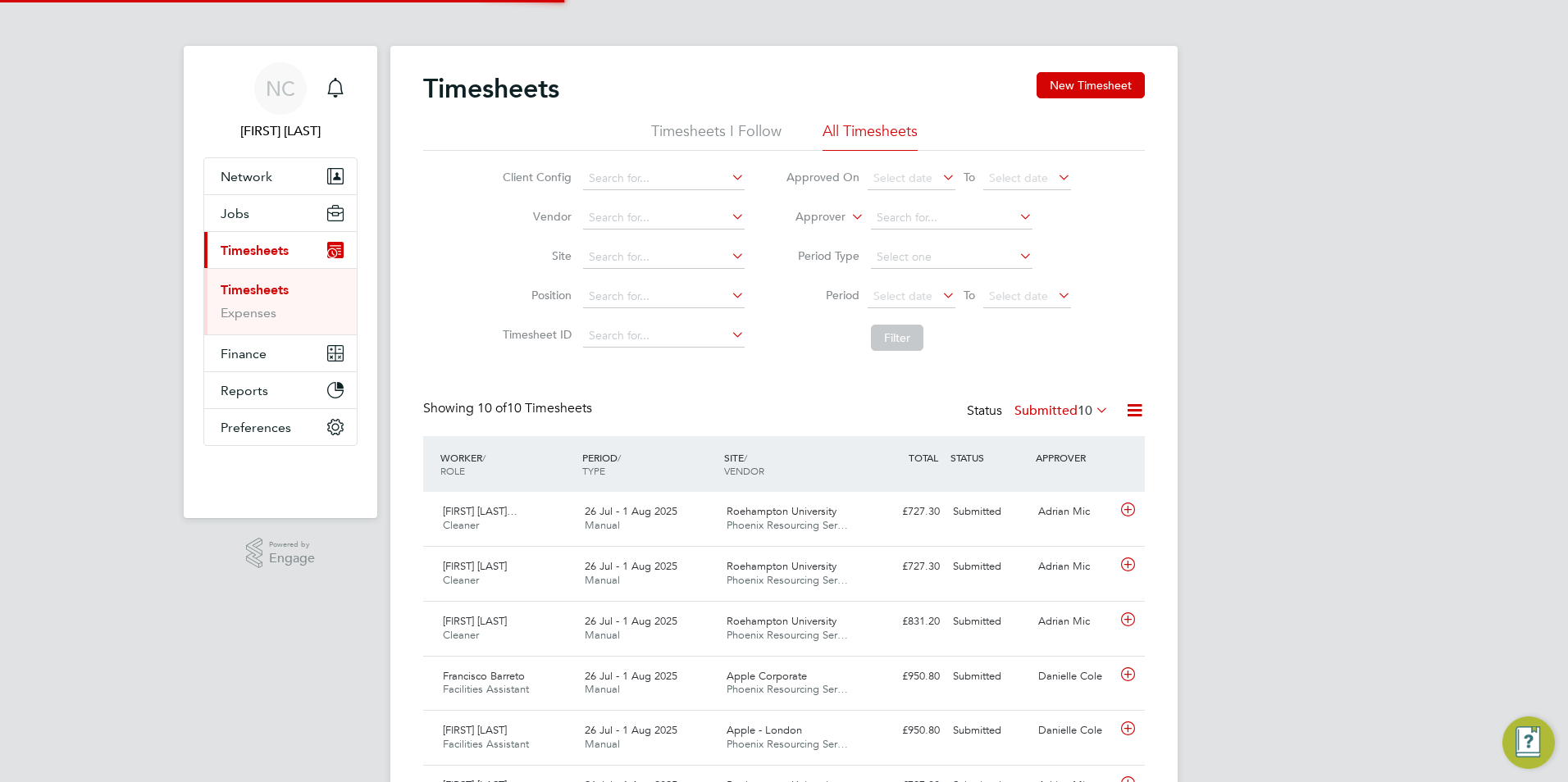 scroll, scrollTop: 8, scrollLeft: 8, axis: both 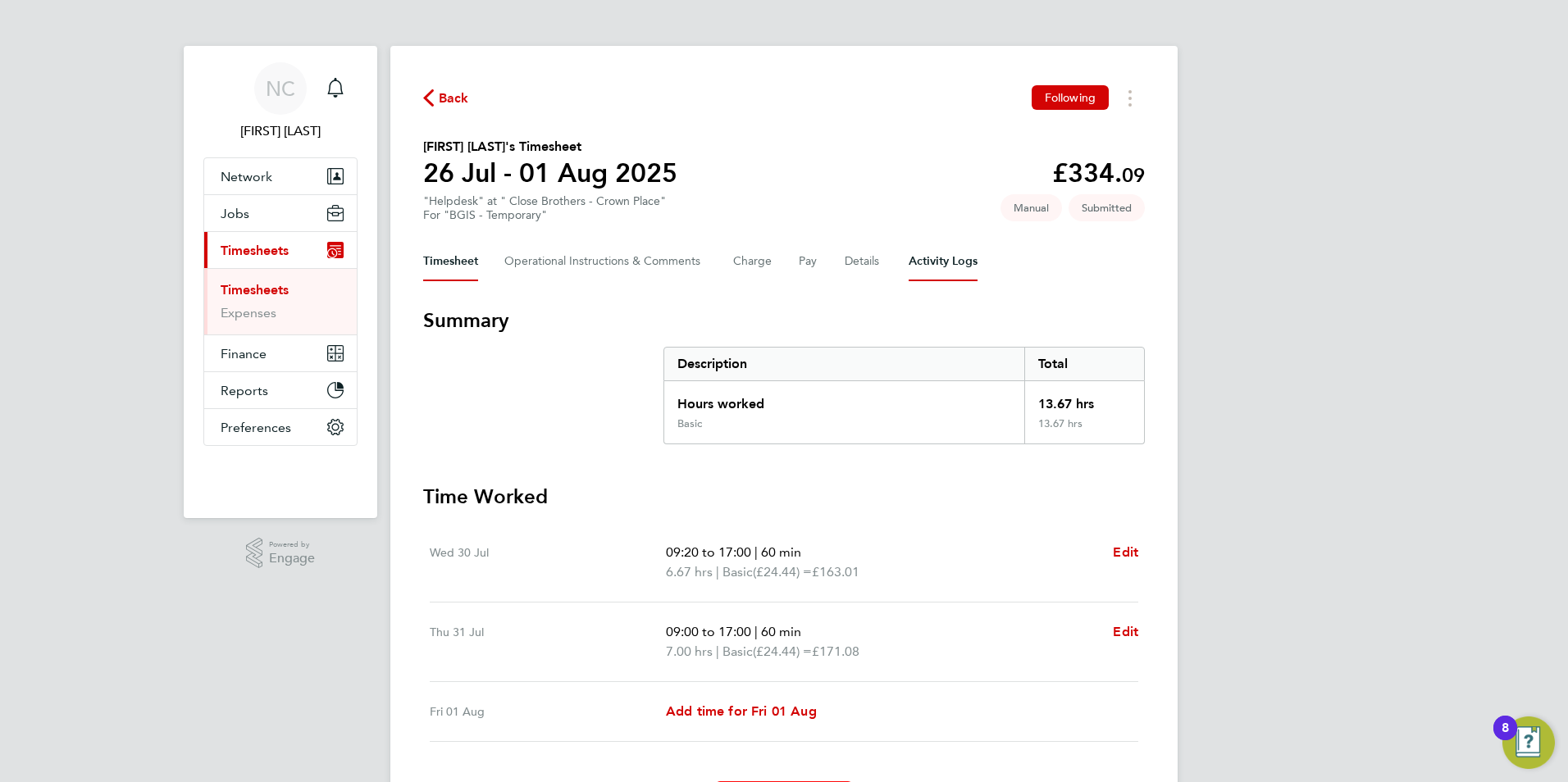 click on "Activity Logs" at bounding box center (943, 261) 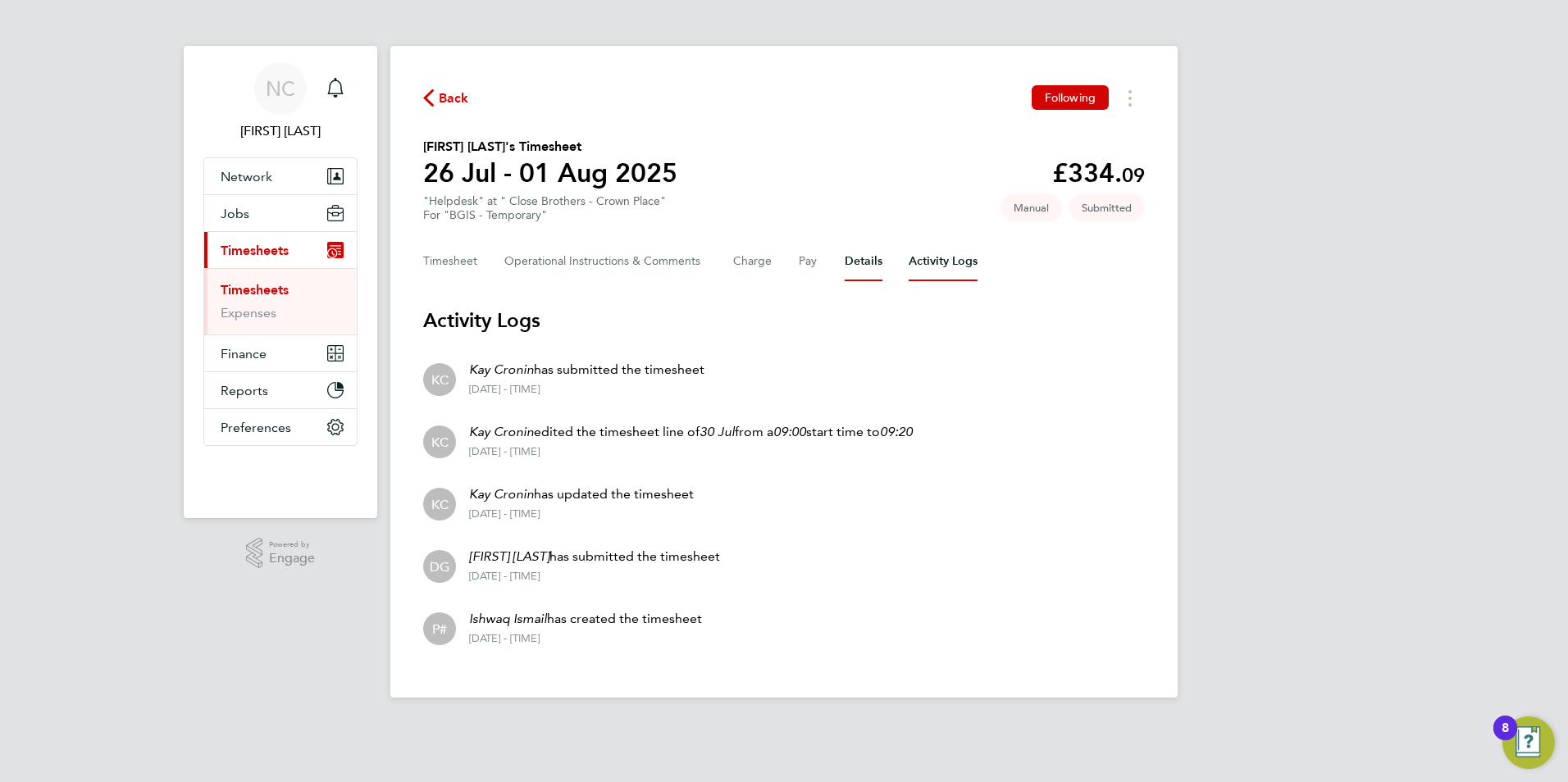 click on "Details" at bounding box center (864, 261) 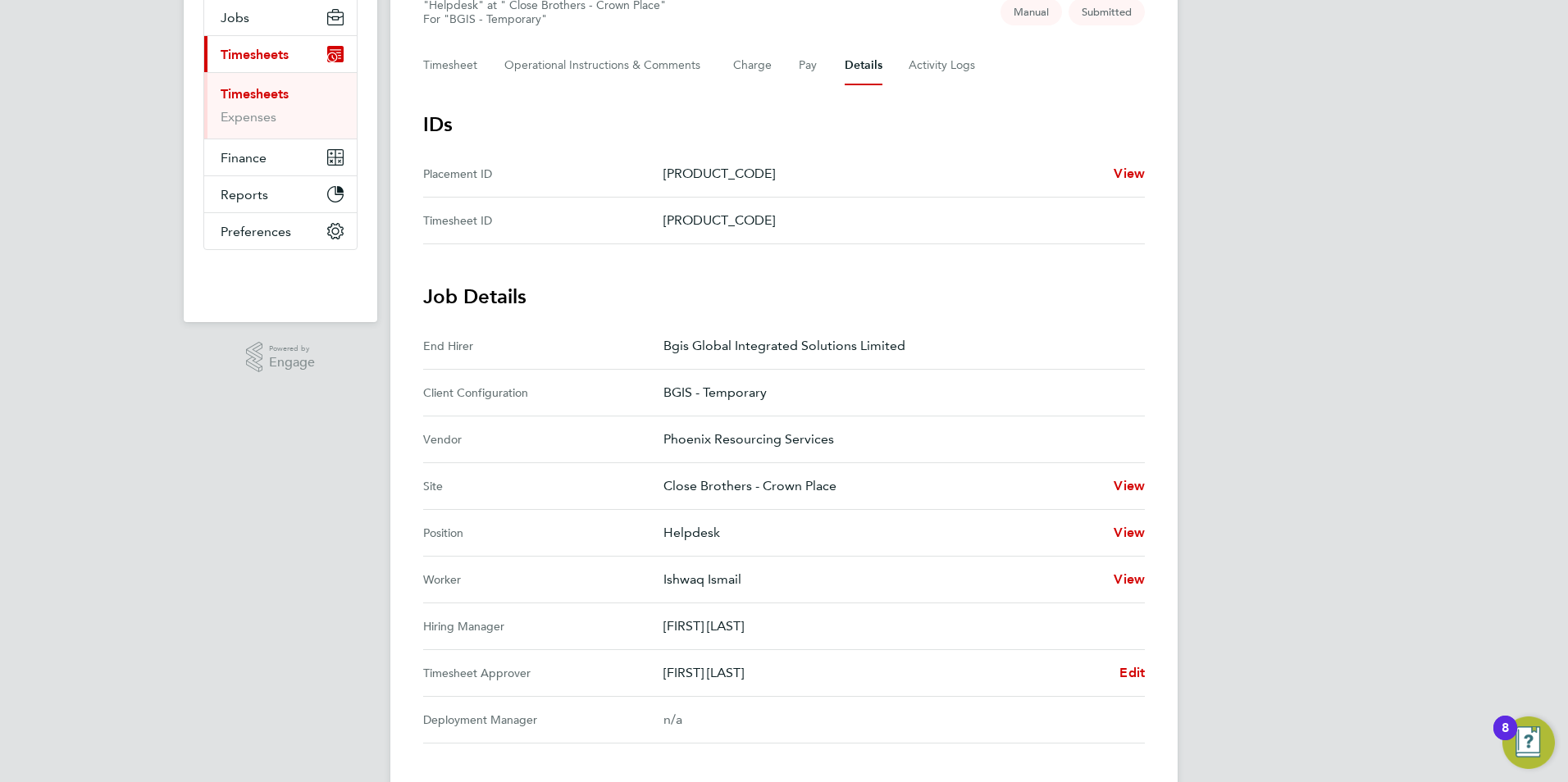 scroll, scrollTop: 43, scrollLeft: 0, axis: vertical 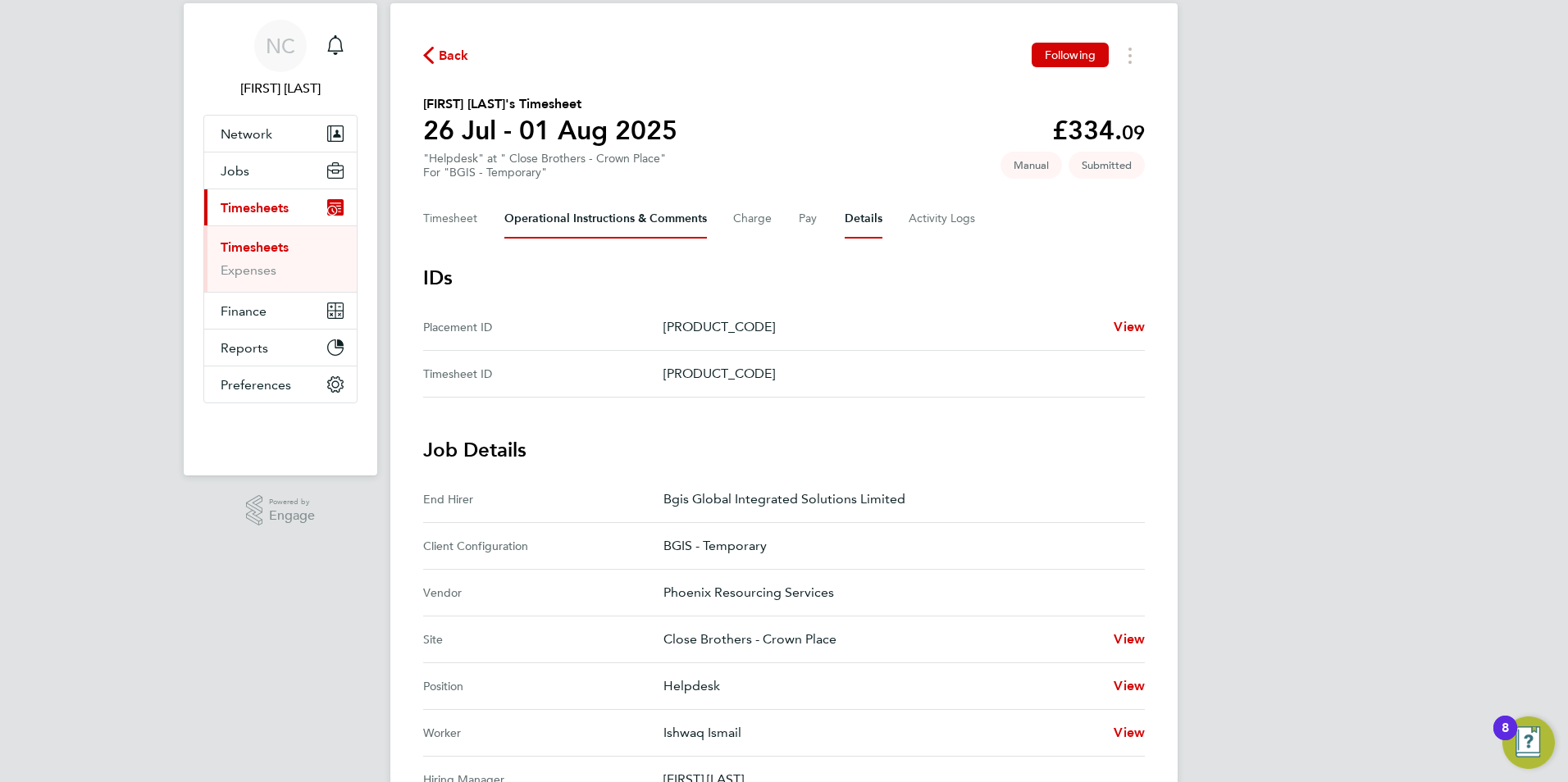 click on "Operational Instructions & Comments" at bounding box center (605, 219) 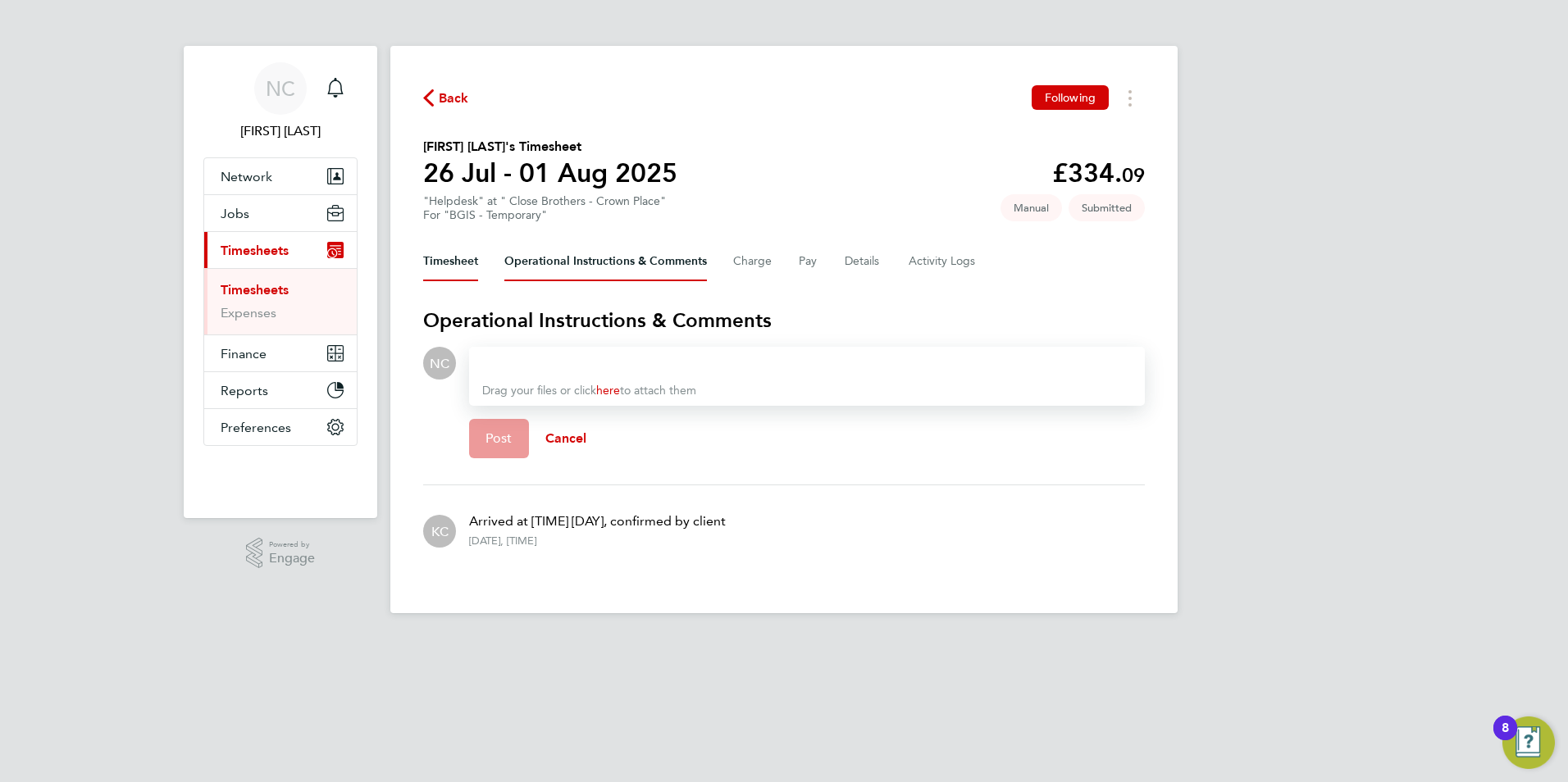 click on "Timesheet" at bounding box center (450, 261) 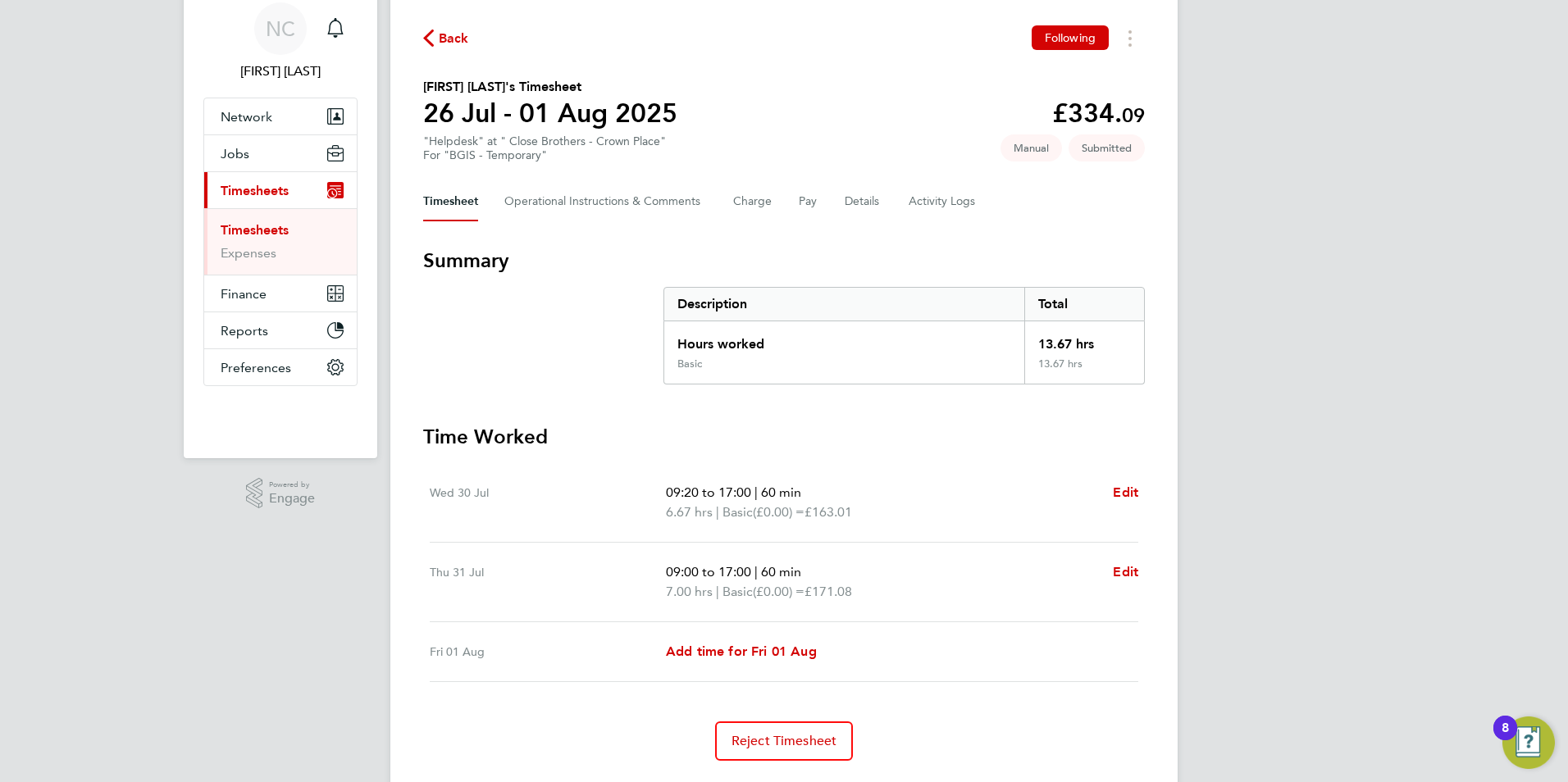 scroll, scrollTop: 0, scrollLeft: 0, axis: both 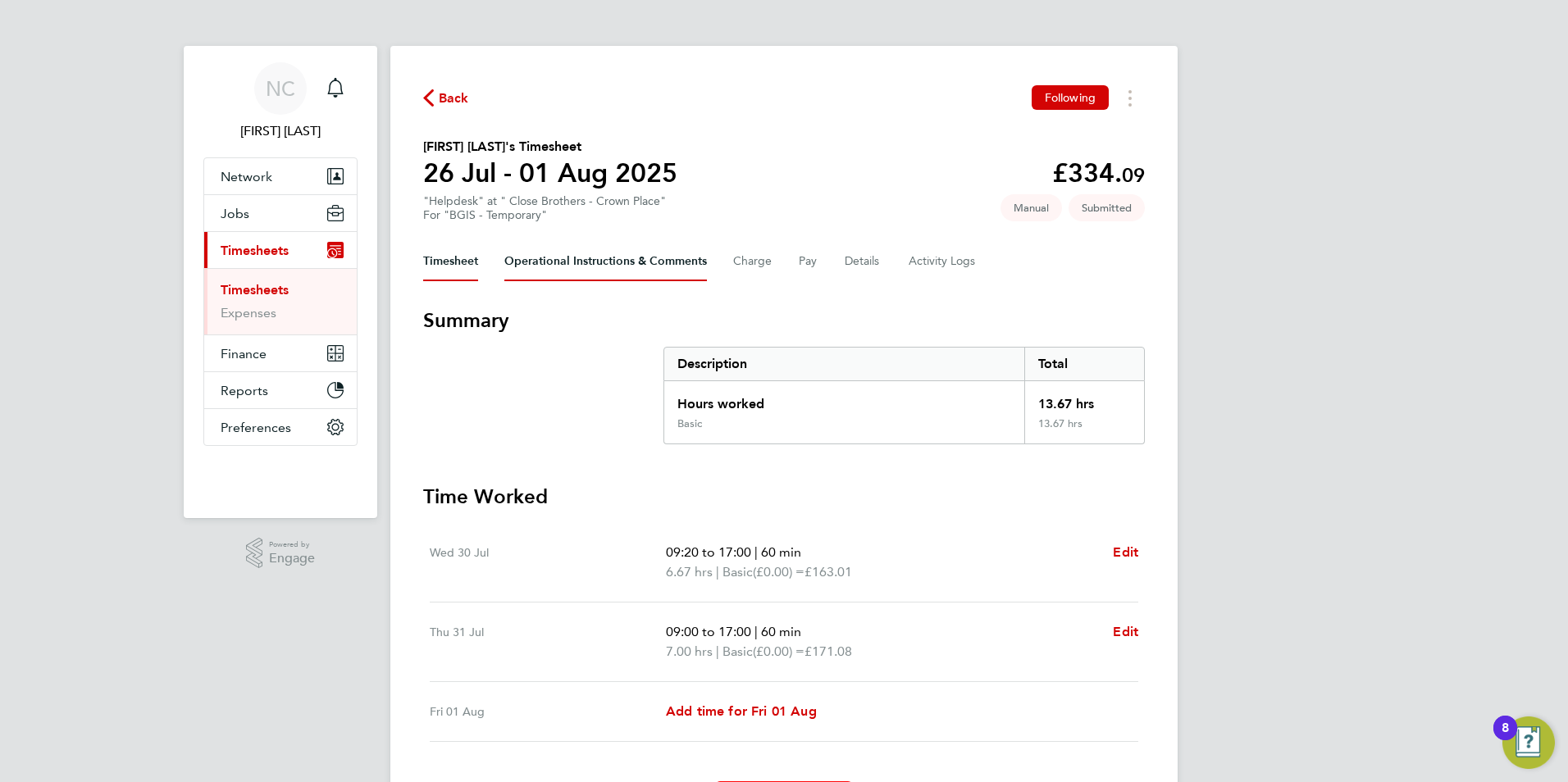 click on "Operational Instructions & Comments" at bounding box center (605, 261) 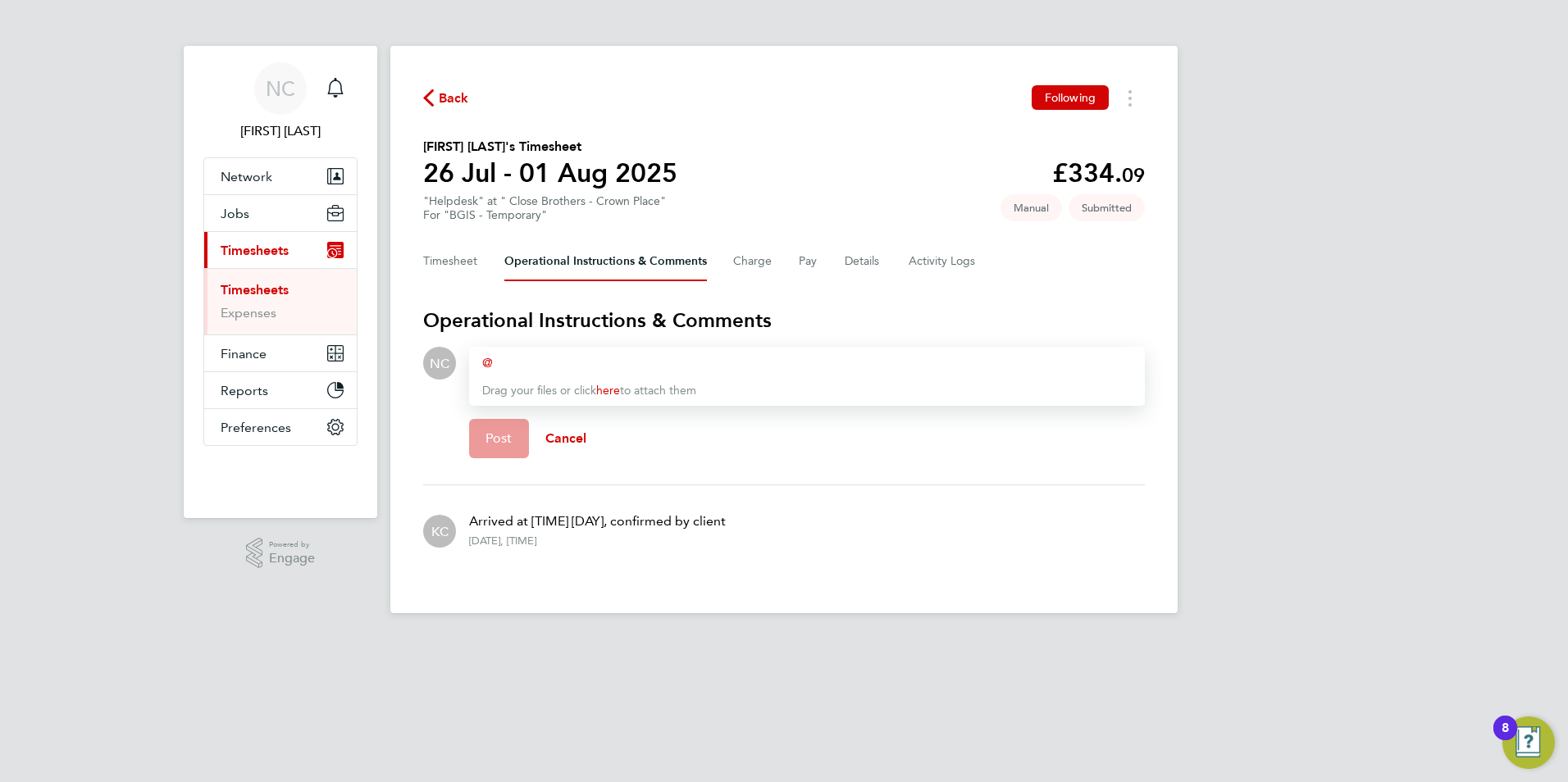 type 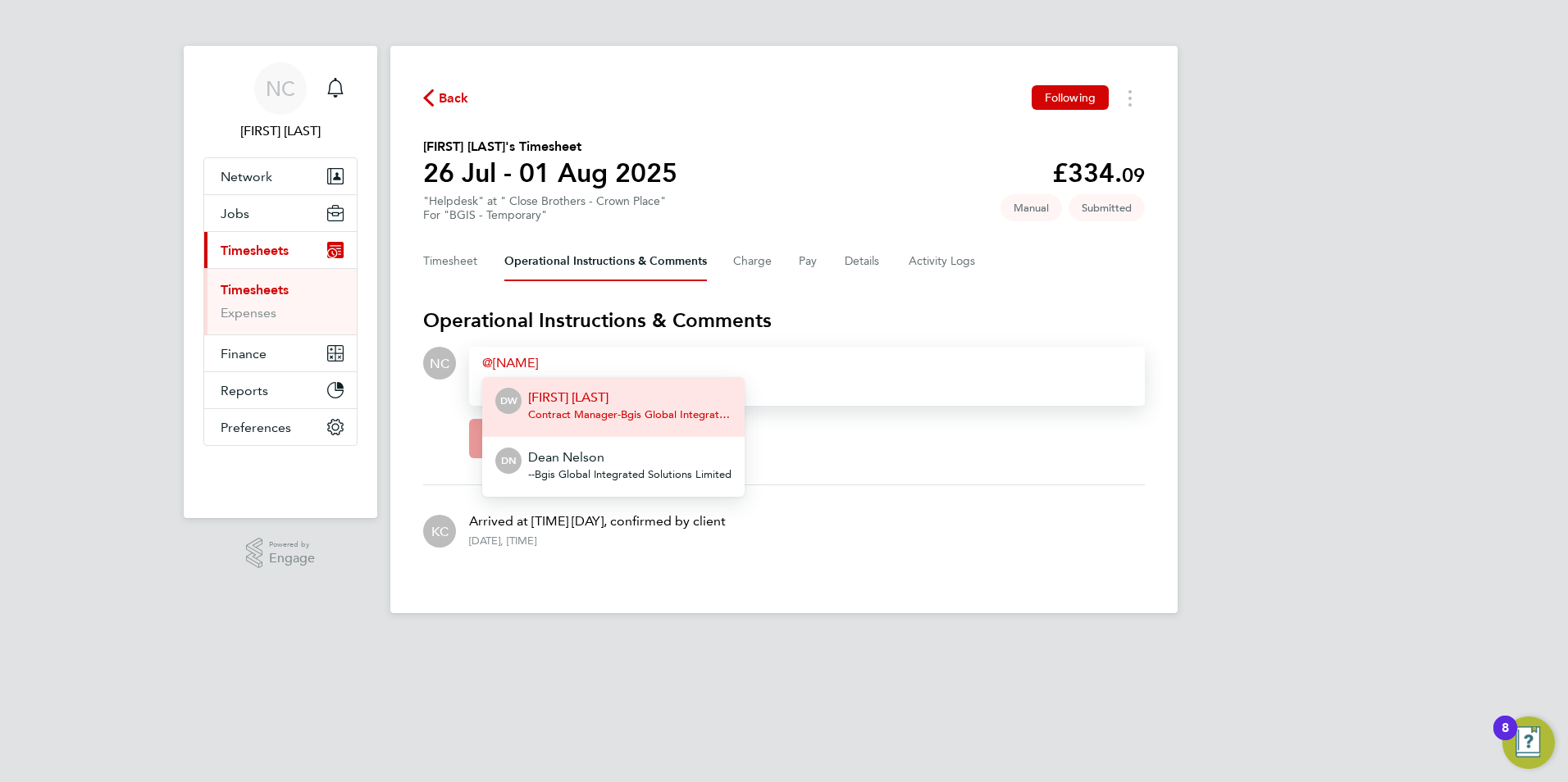 click on "Contract Manager   -   Bgis Global Integrated Solutions Limited" at bounding box center [630, 415] 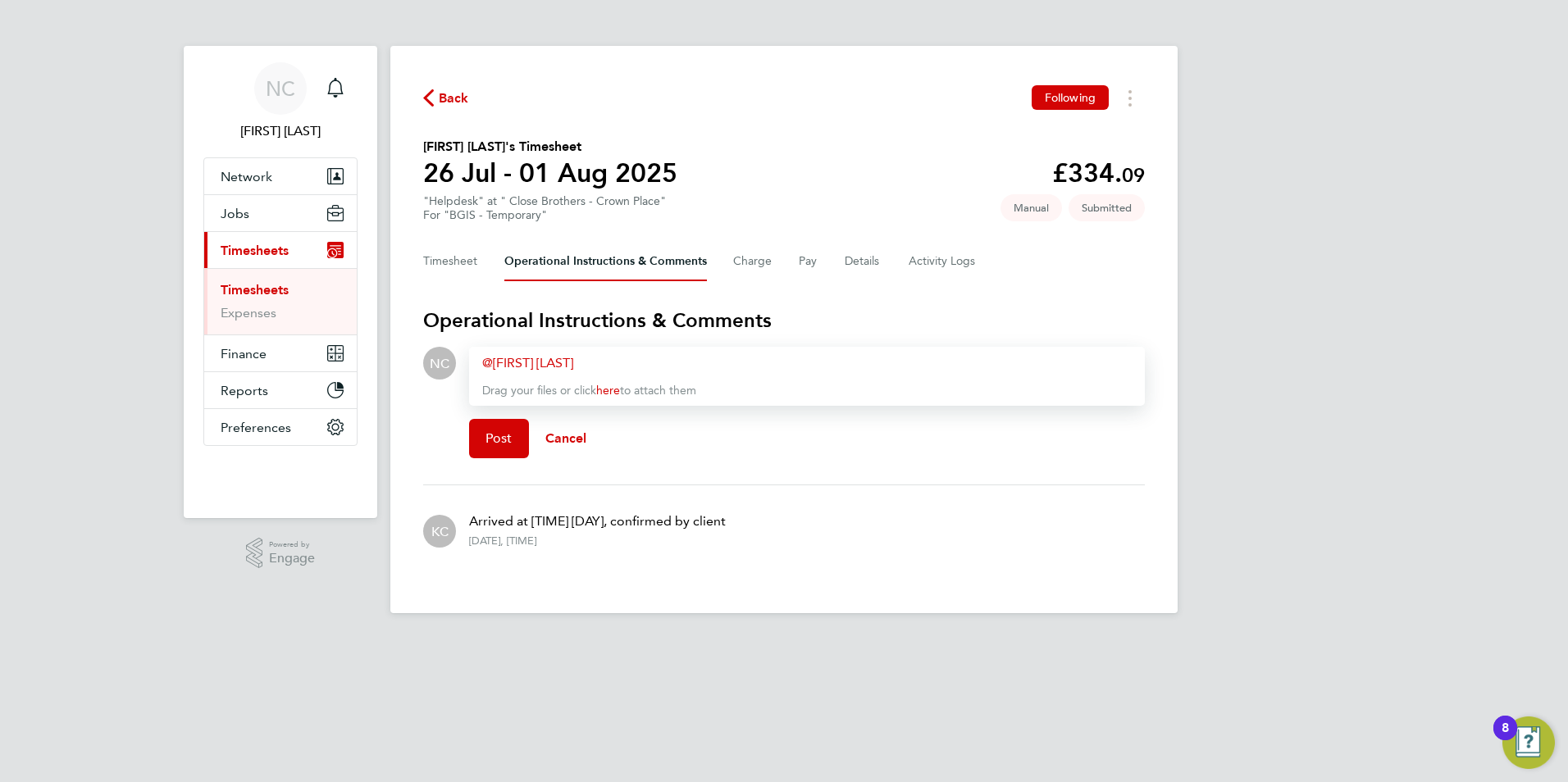 type 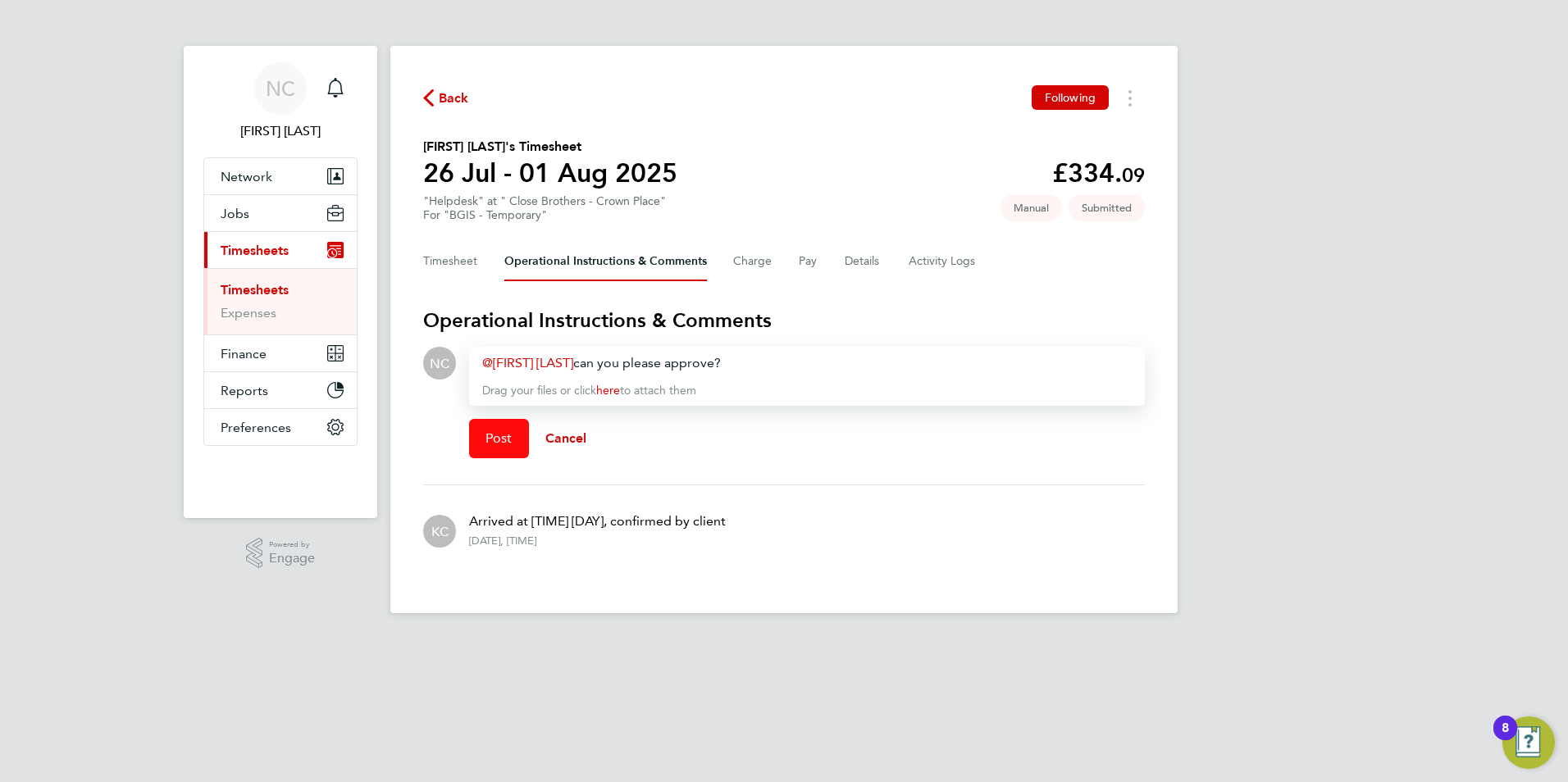 click on "Post" 